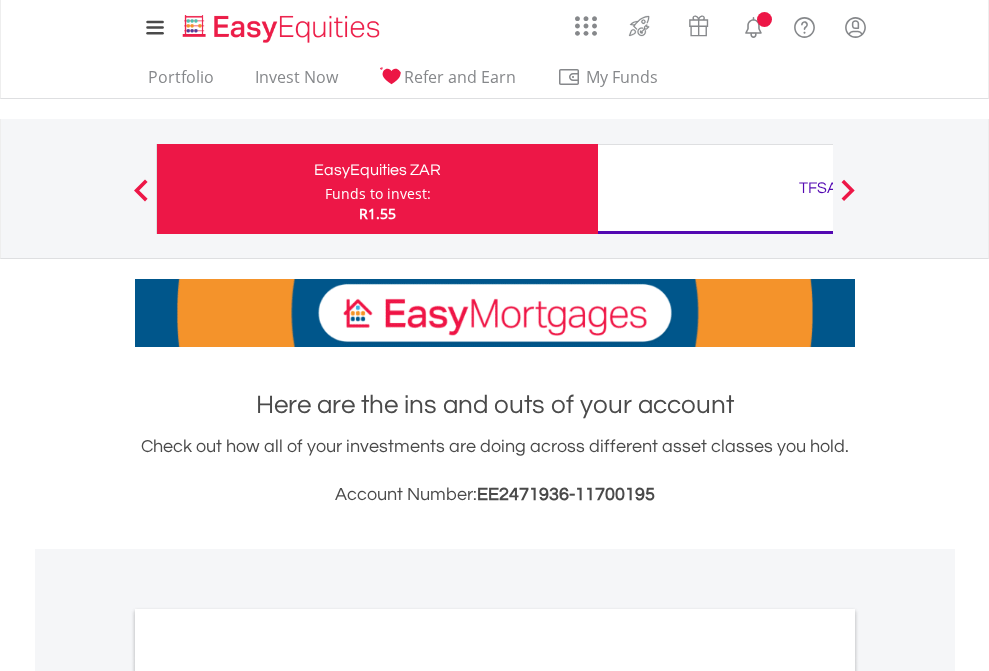 scroll, scrollTop: 0, scrollLeft: 0, axis: both 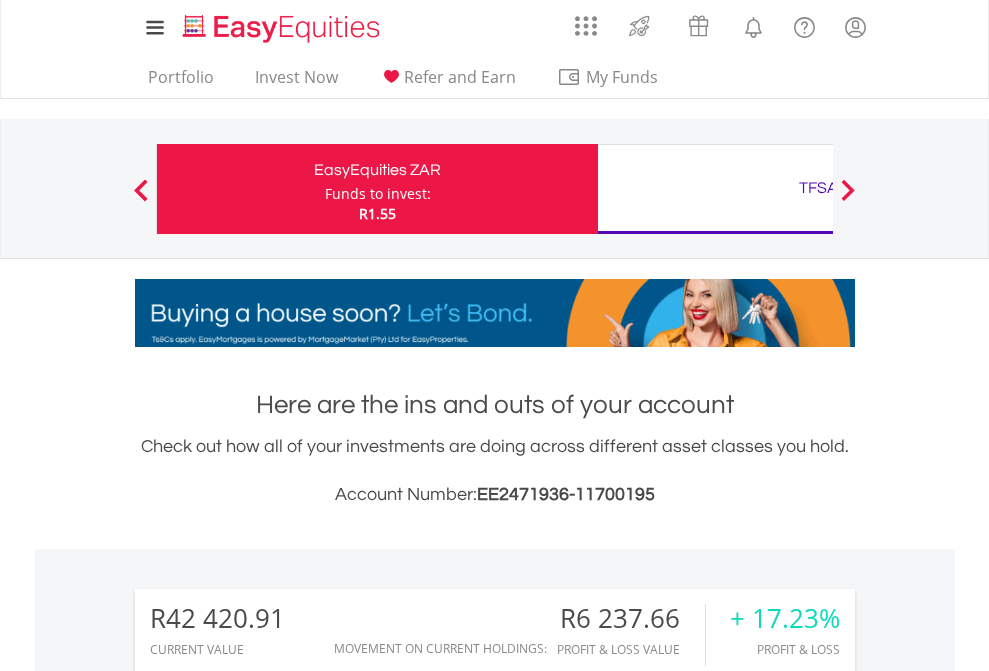 click on "Funds to invest:" at bounding box center (378, 194) 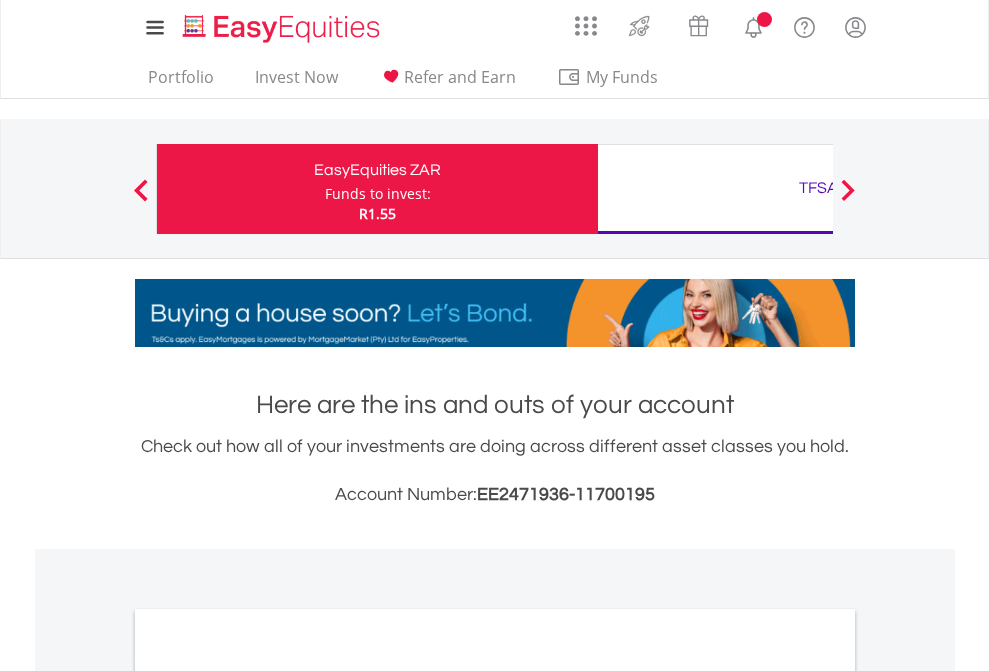 scroll, scrollTop: 0, scrollLeft: 0, axis: both 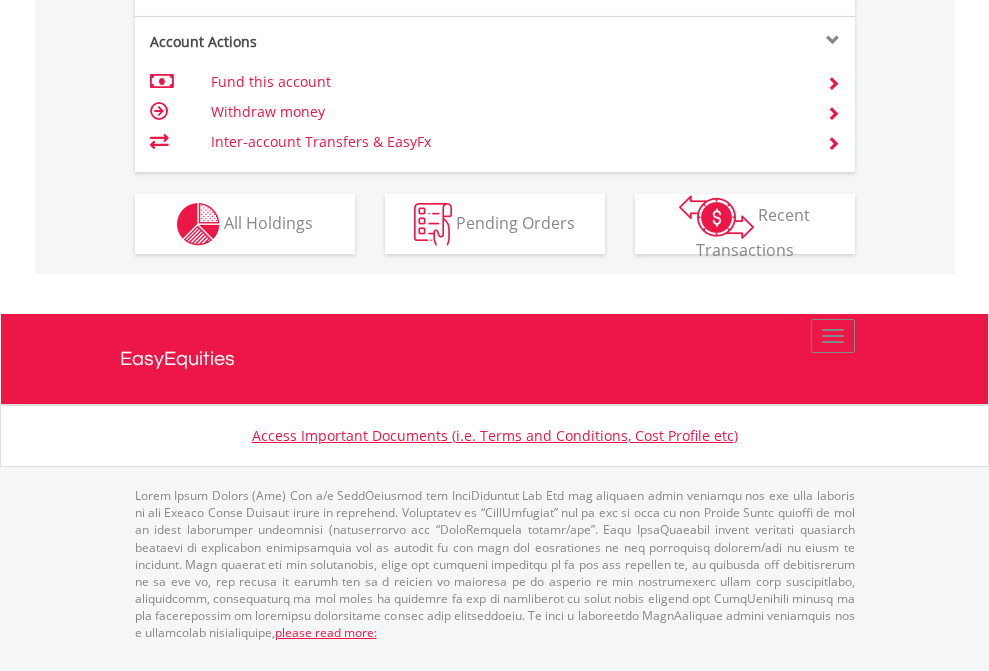 click on "Investment types" at bounding box center (706, -337) 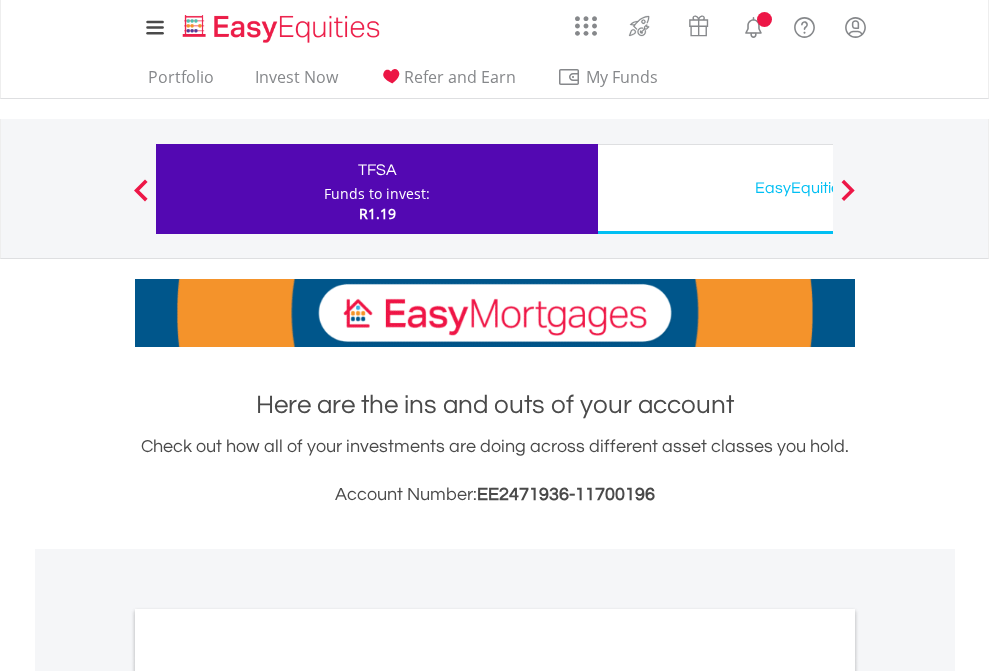 scroll, scrollTop: 0, scrollLeft: 0, axis: both 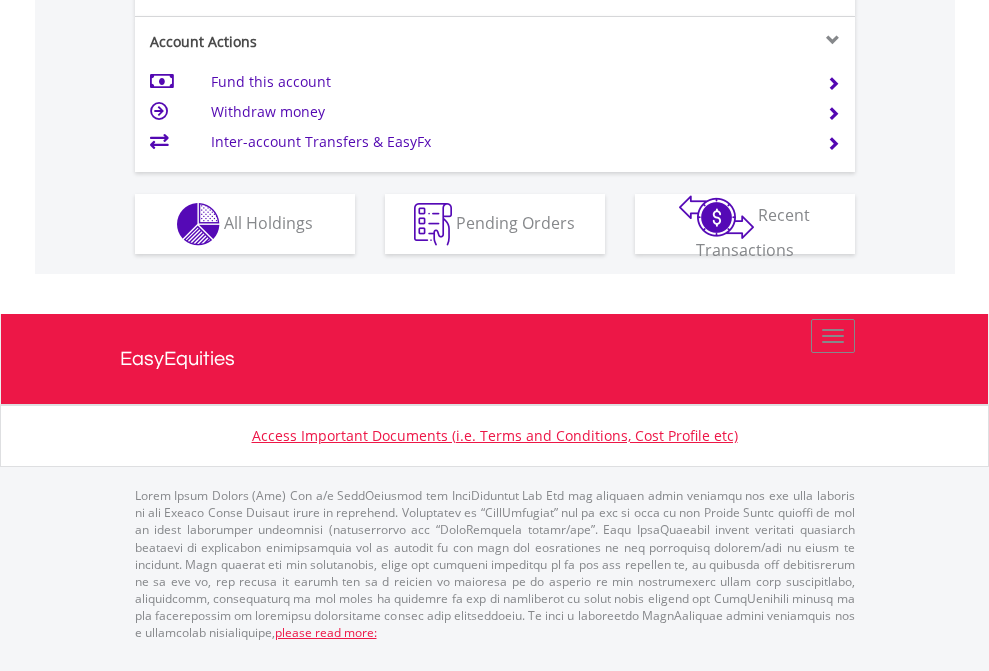 click on "Investment types" at bounding box center [706, -337] 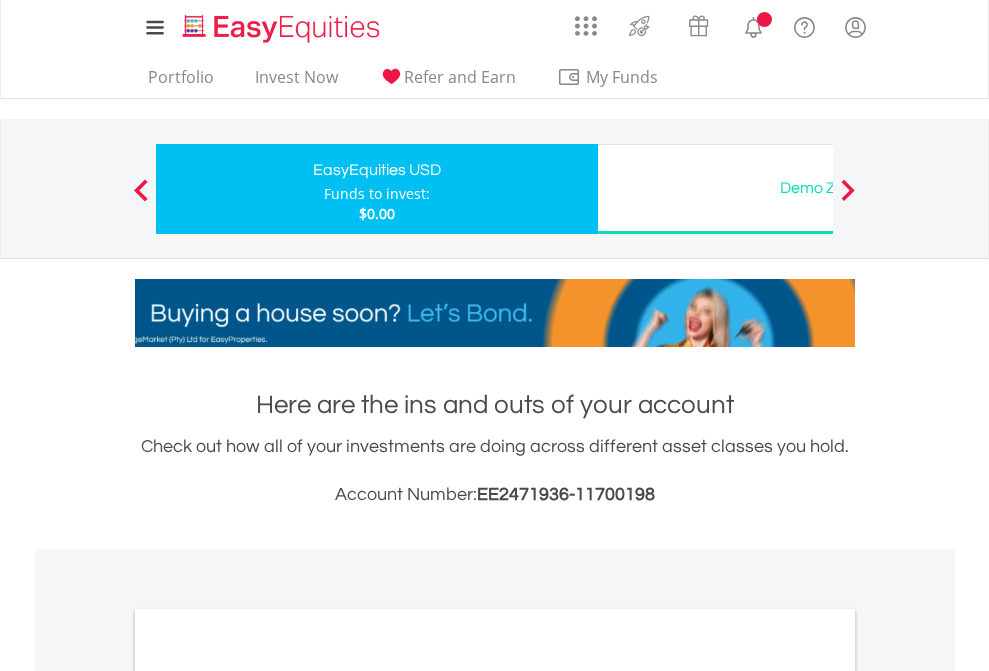 scroll, scrollTop: 0, scrollLeft: 0, axis: both 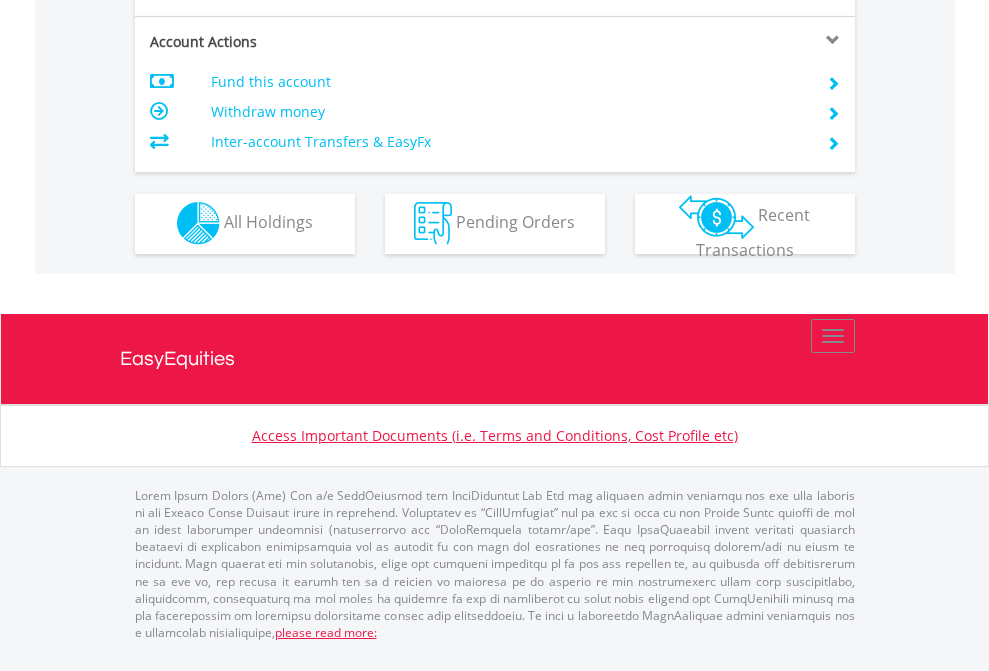 click on "Investment types" at bounding box center [706, -353] 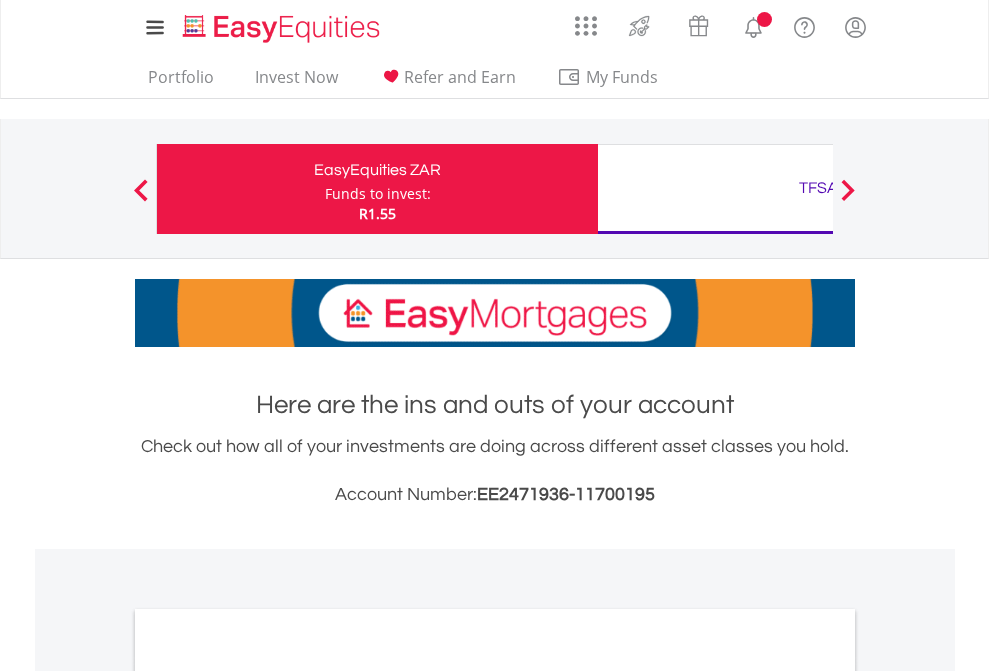 scroll, scrollTop: 0, scrollLeft: 0, axis: both 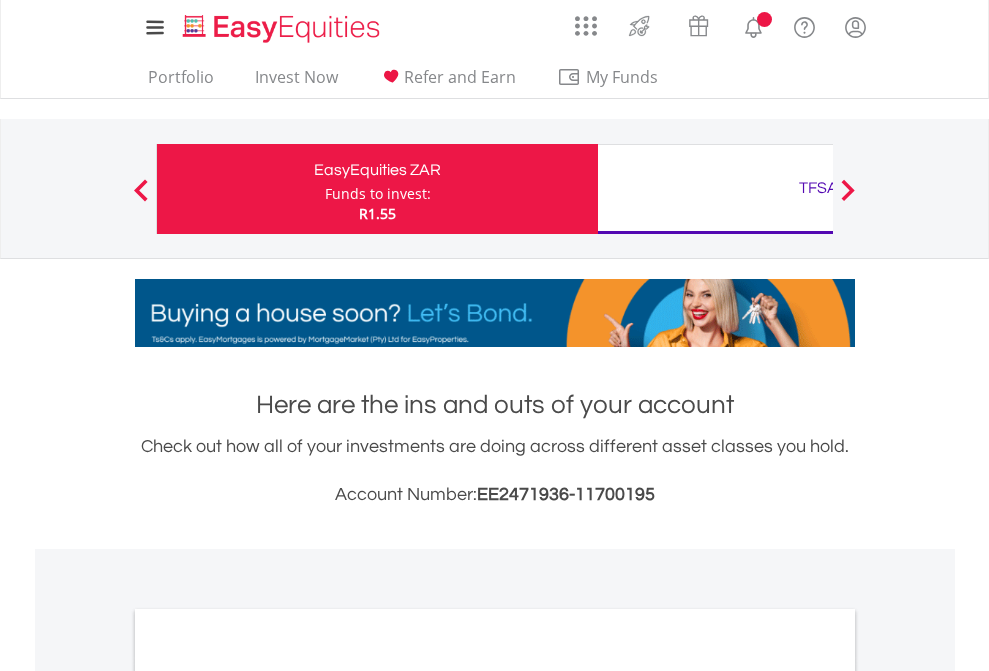 click on "All Holdings" at bounding box center [268, 1096] 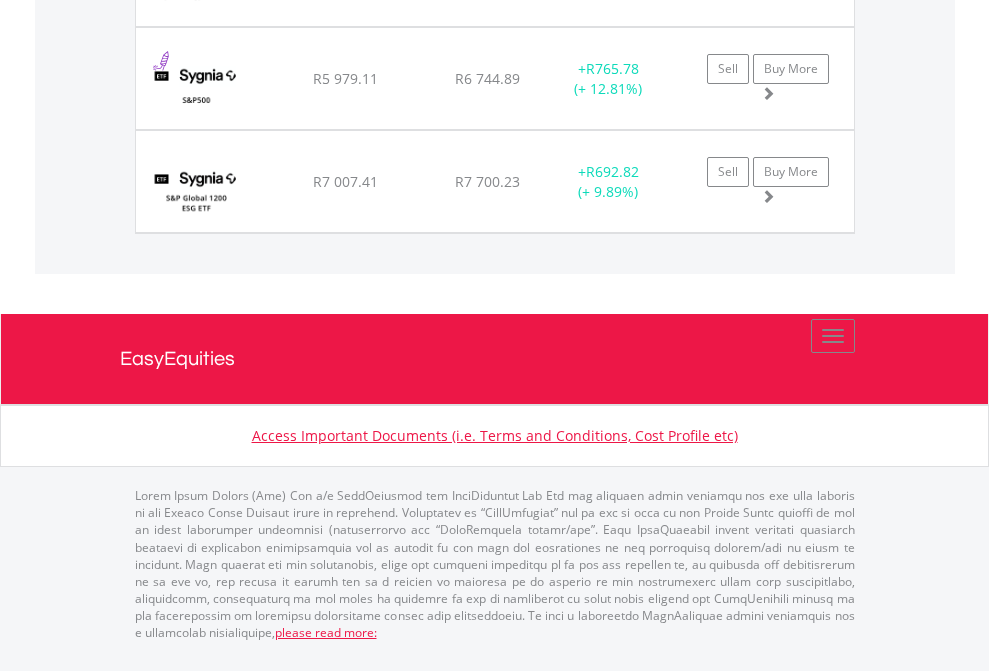 scroll, scrollTop: 2345, scrollLeft: 0, axis: vertical 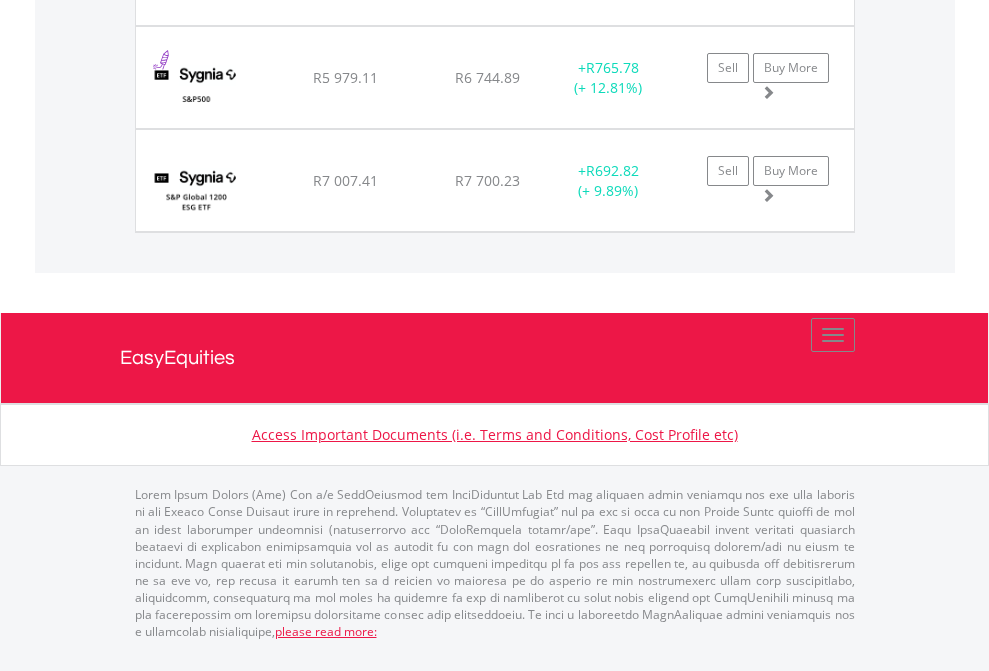 click on "TFSA" at bounding box center [818, -2077] 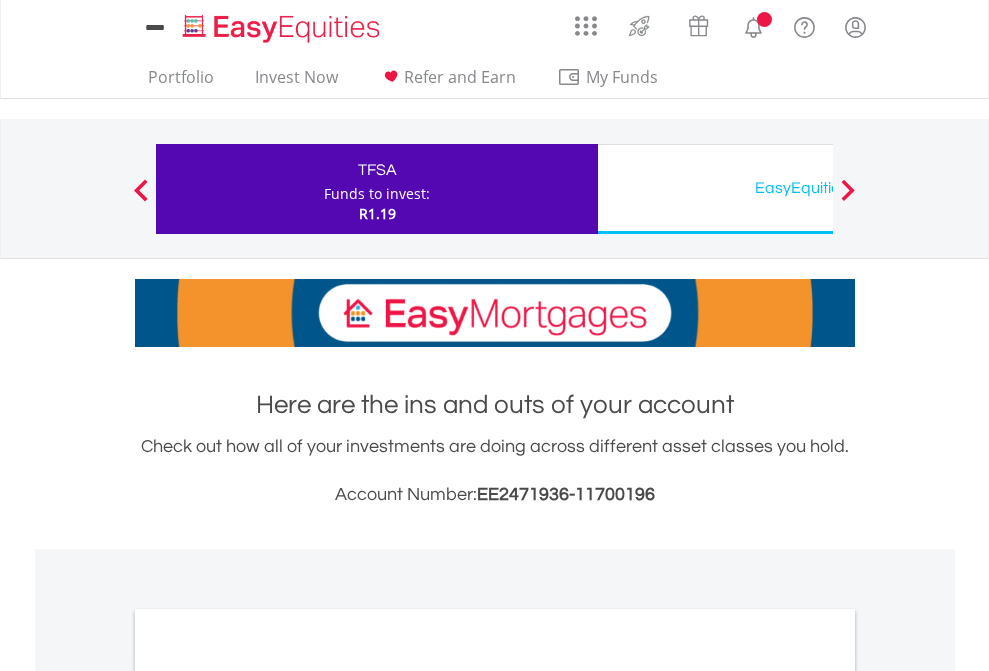 scroll, scrollTop: 0, scrollLeft: 0, axis: both 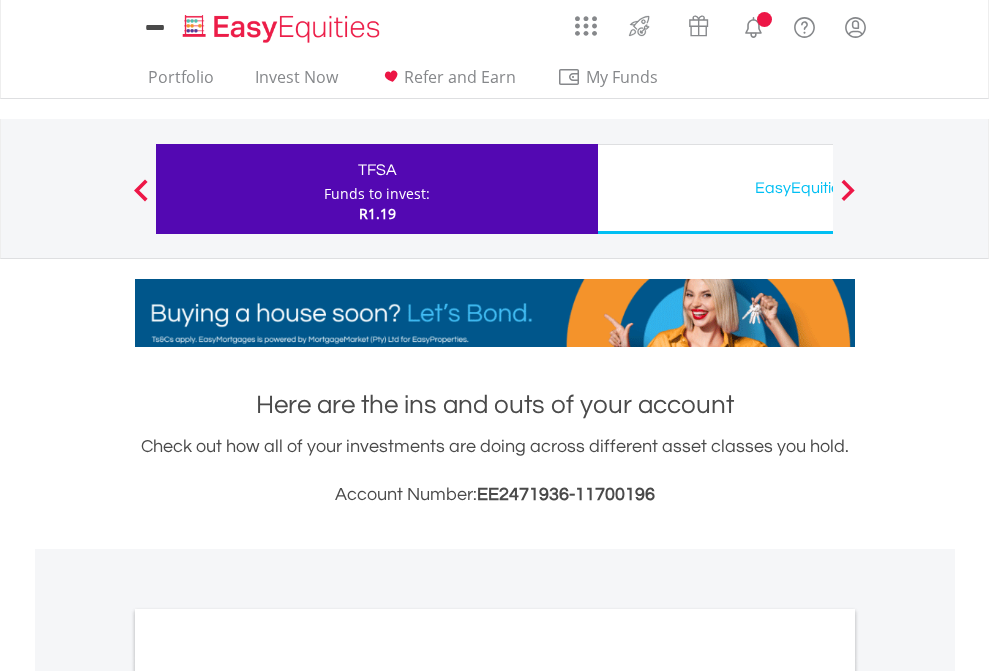 click on "All Holdings" at bounding box center (268, 1096) 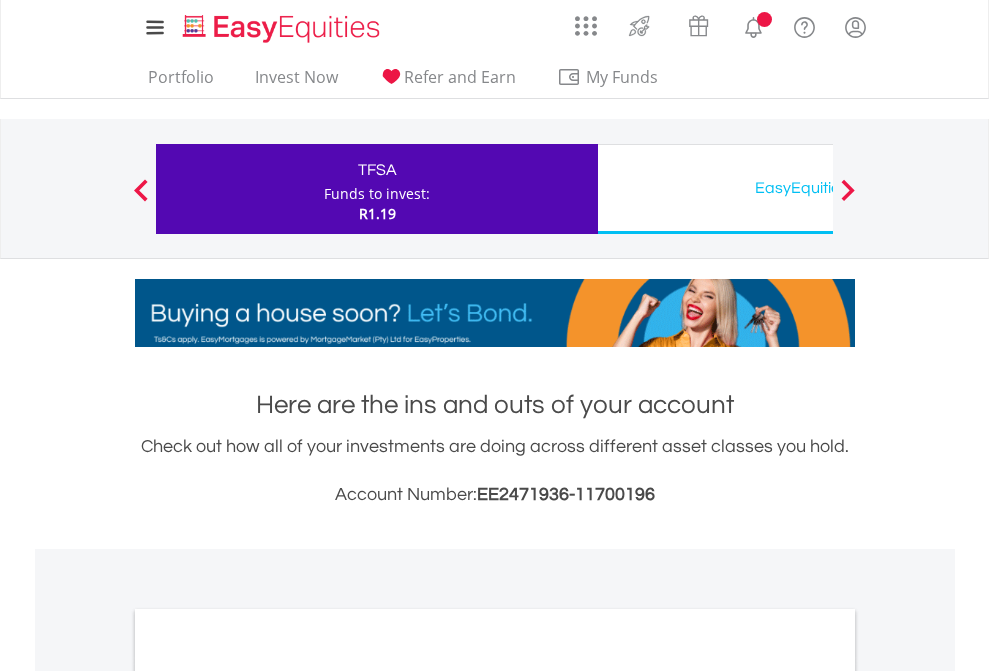 scroll, scrollTop: 1202, scrollLeft: 0, axis: vertical 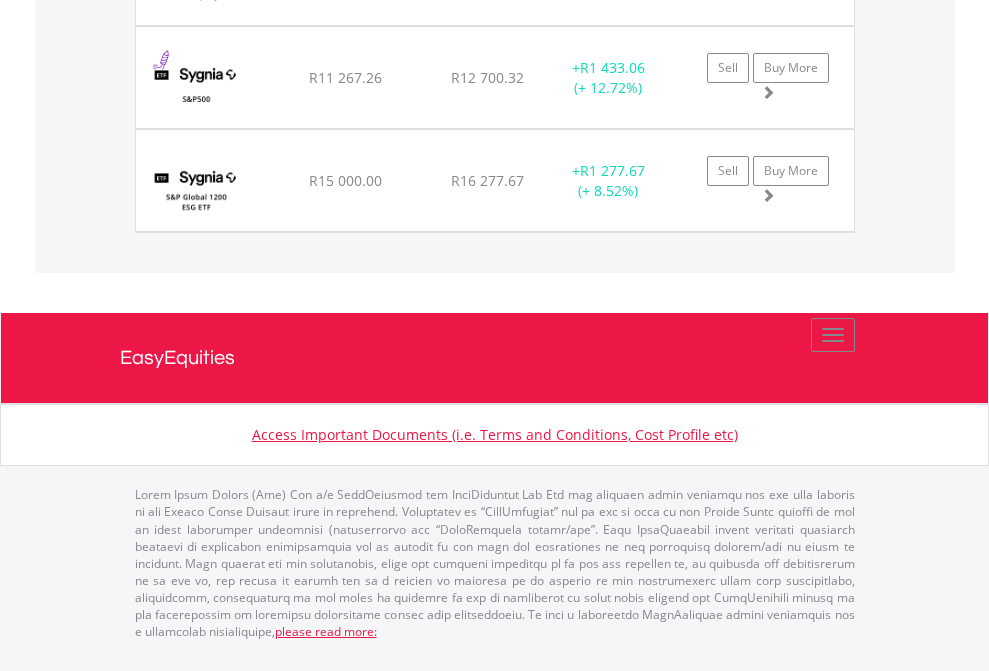 click on "EasyEquities USD" at bounding box center (818, -2037) 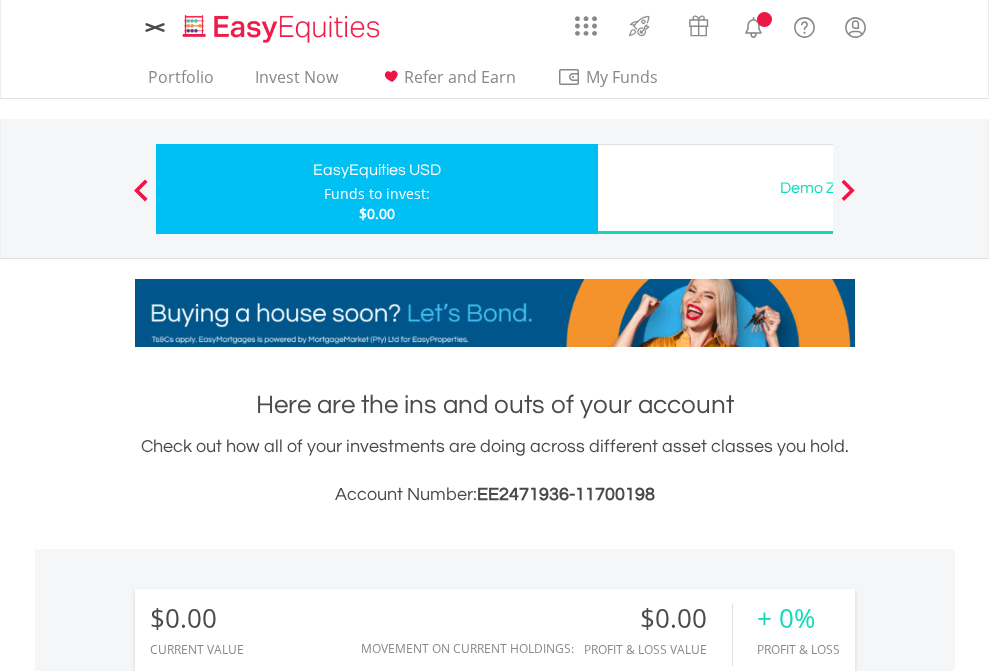 scroll, scrollTop: 0, scrollLeft: 0, axis: both 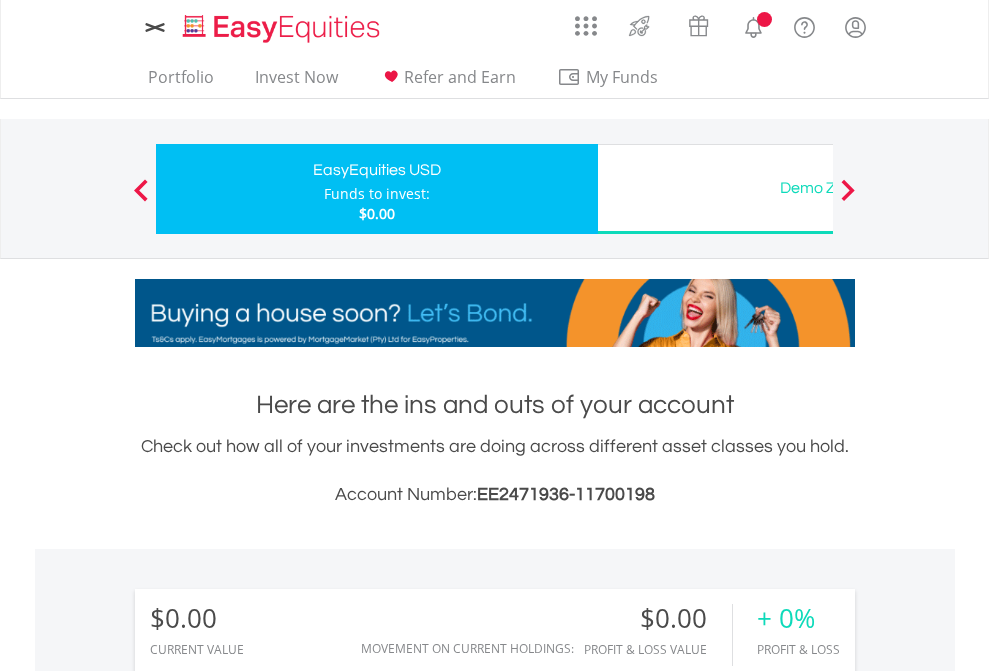 click on "All Holdings" at bounding box center (268, 1442) 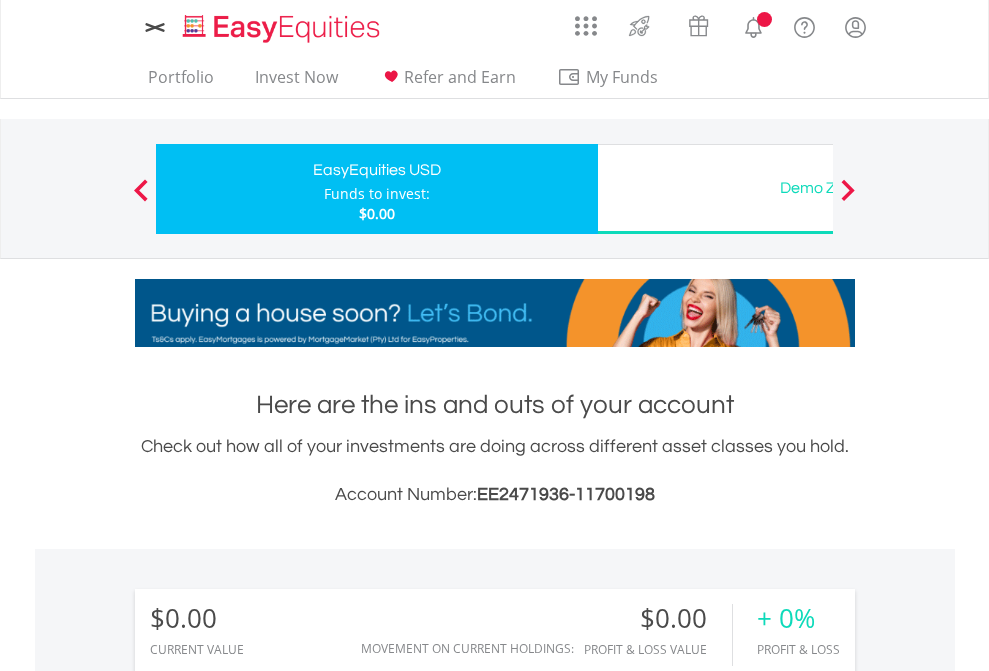 scroll, scrollTop: 999808, scrollLeft: 999687, axis: both 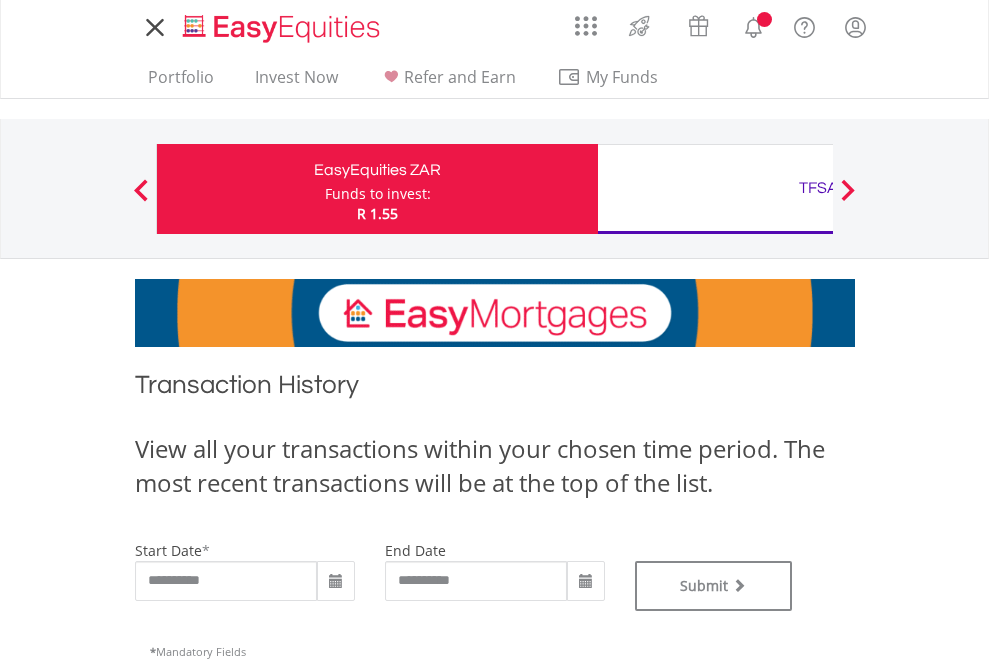 type on "**********" 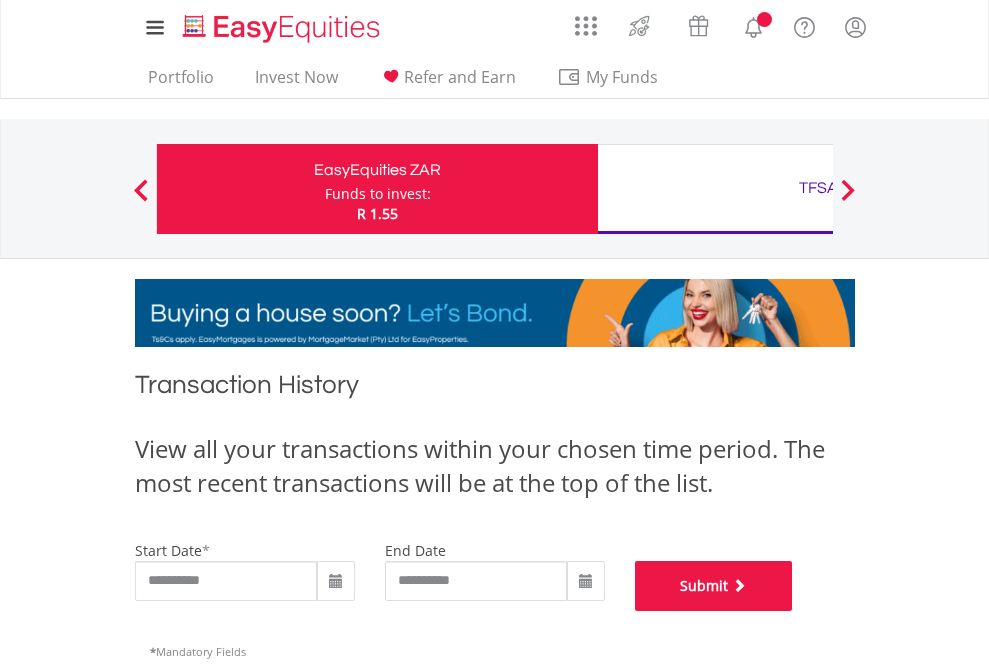 click on "Submit" at bounding box center [714, 586] 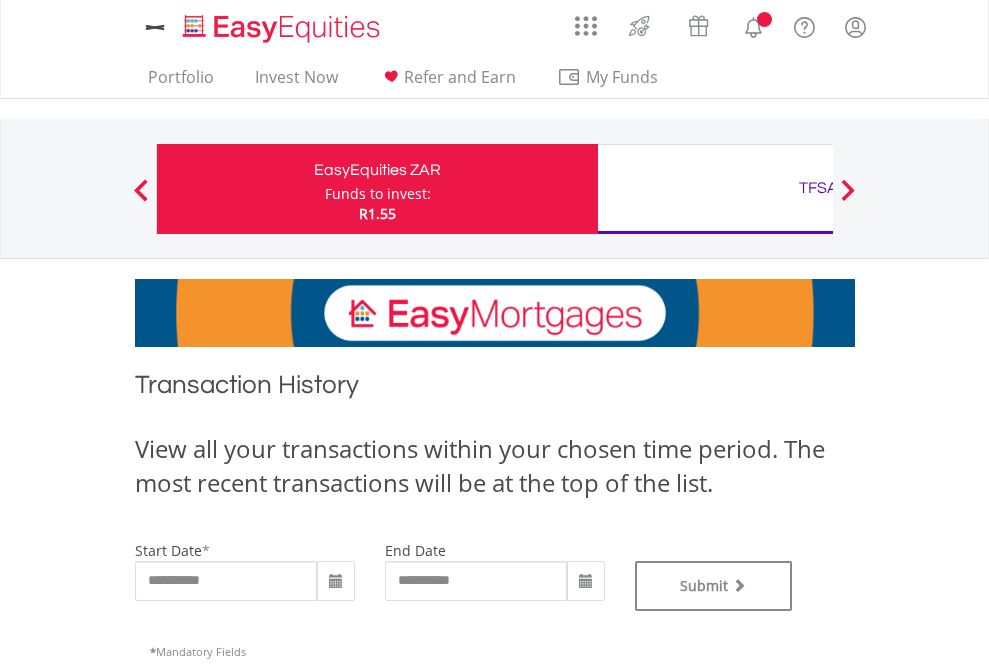 scroll, scrollTop: 0, scrollLeft: 0, axis: both 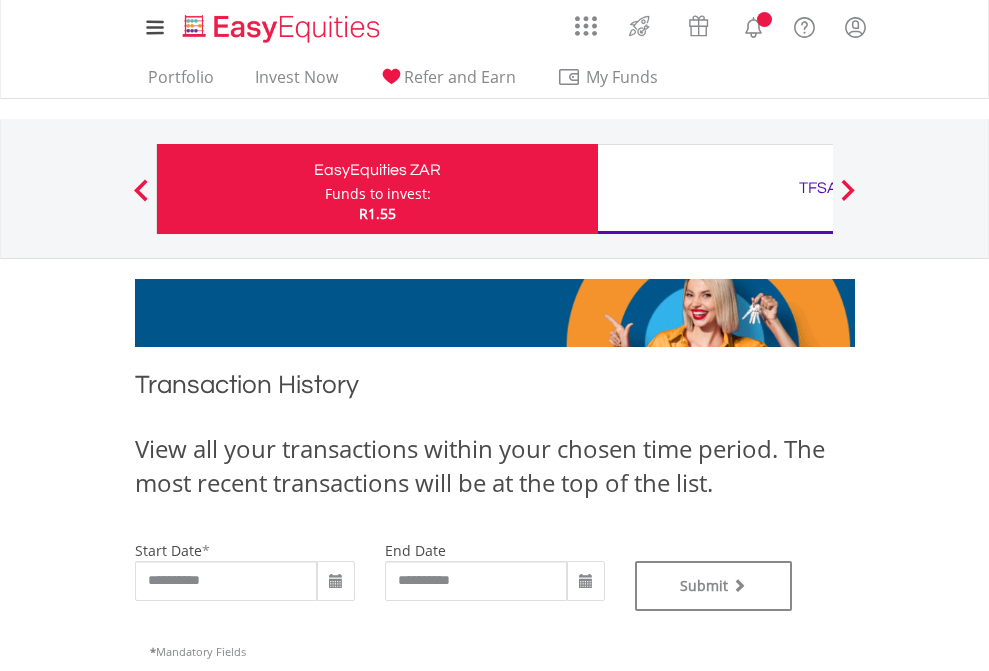 click on "TFSA" at bounding box center [818, 188] 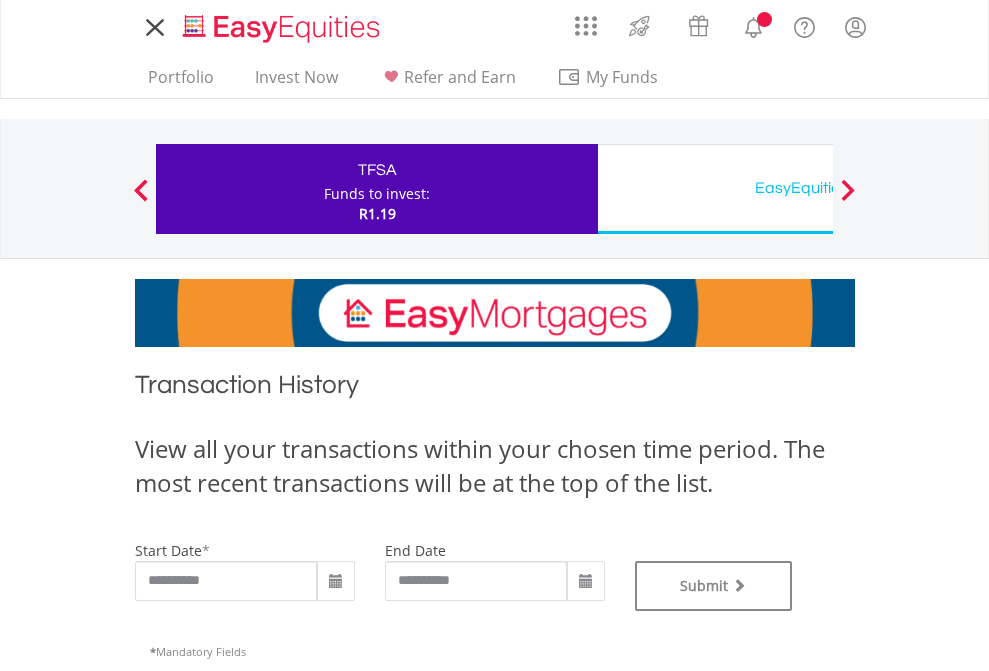 scroll, scrollTop: 0, scrollLeft: 0, axis: both 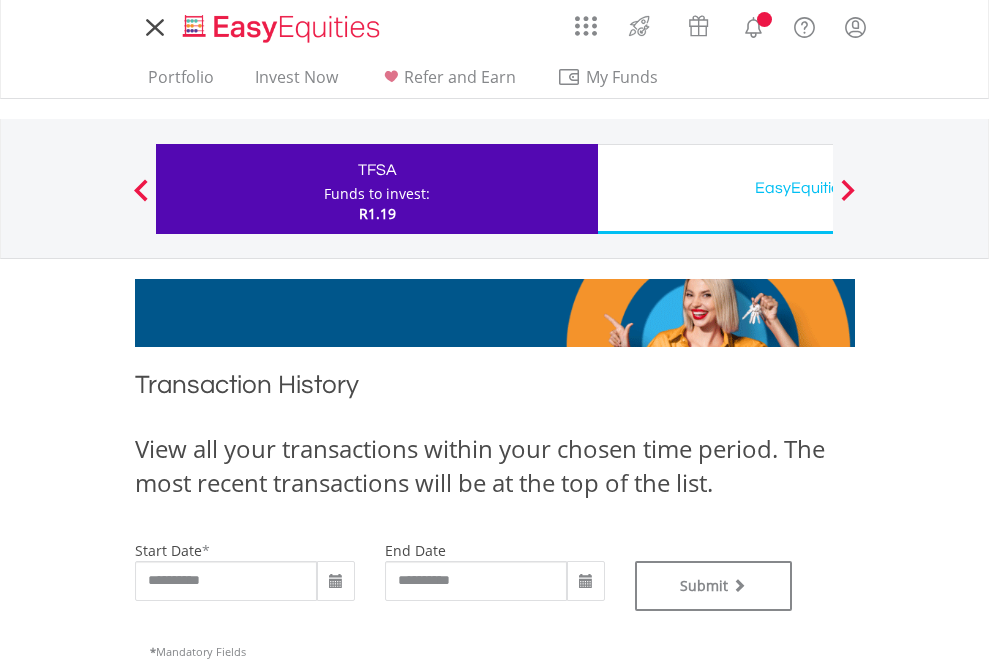 type on "**********" 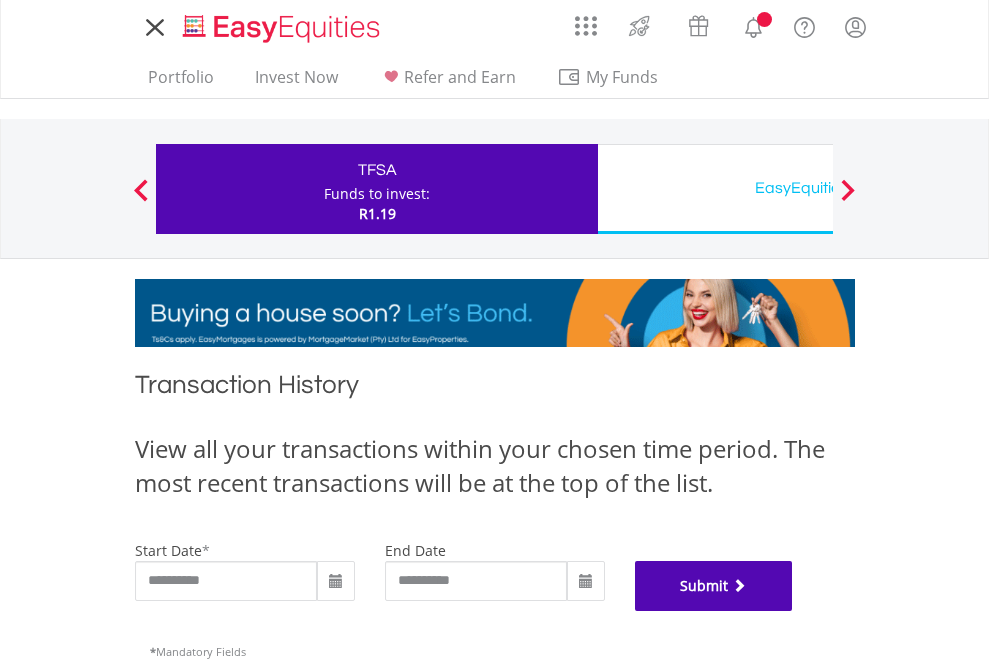 click on "Submit" at bounding box center [714, 586] 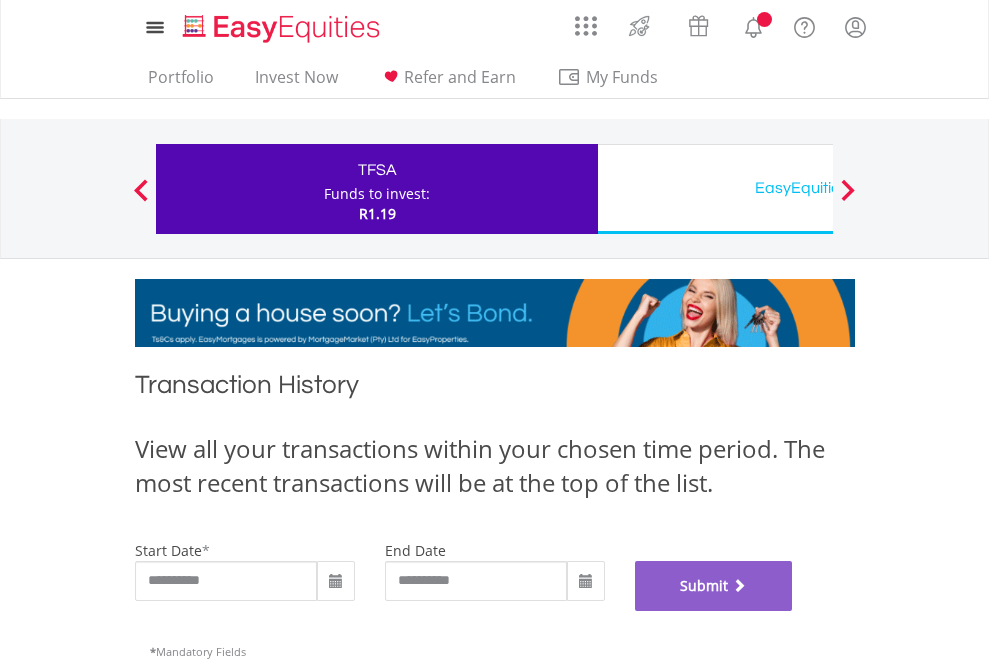 scroll, scrollTop: 811, scrollLeft: 0, axis: vertical 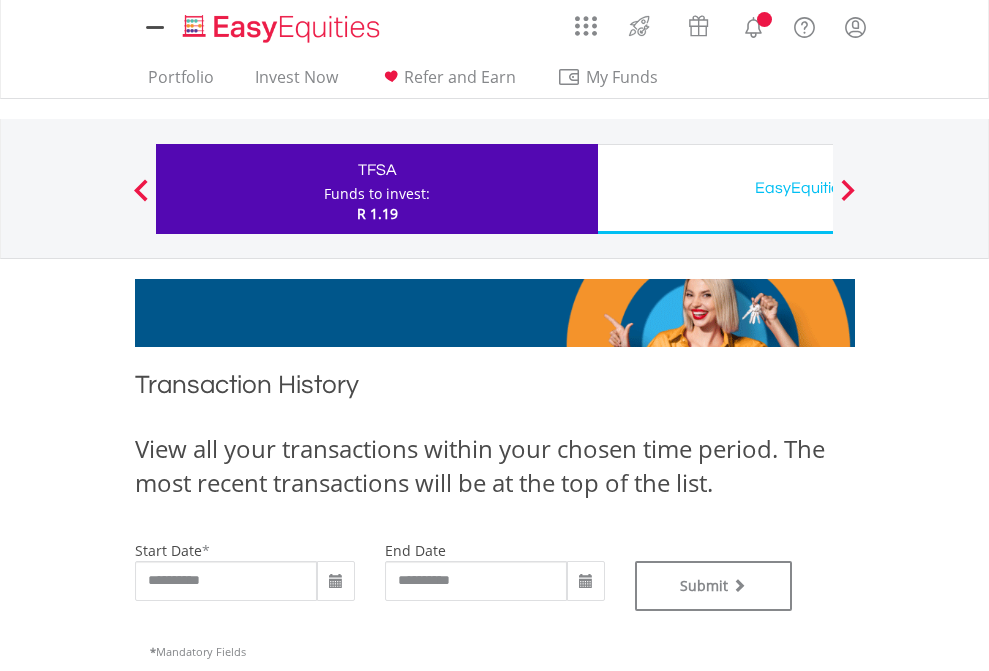 click on "EasyEquities USD" at bounding box center [818, 188] 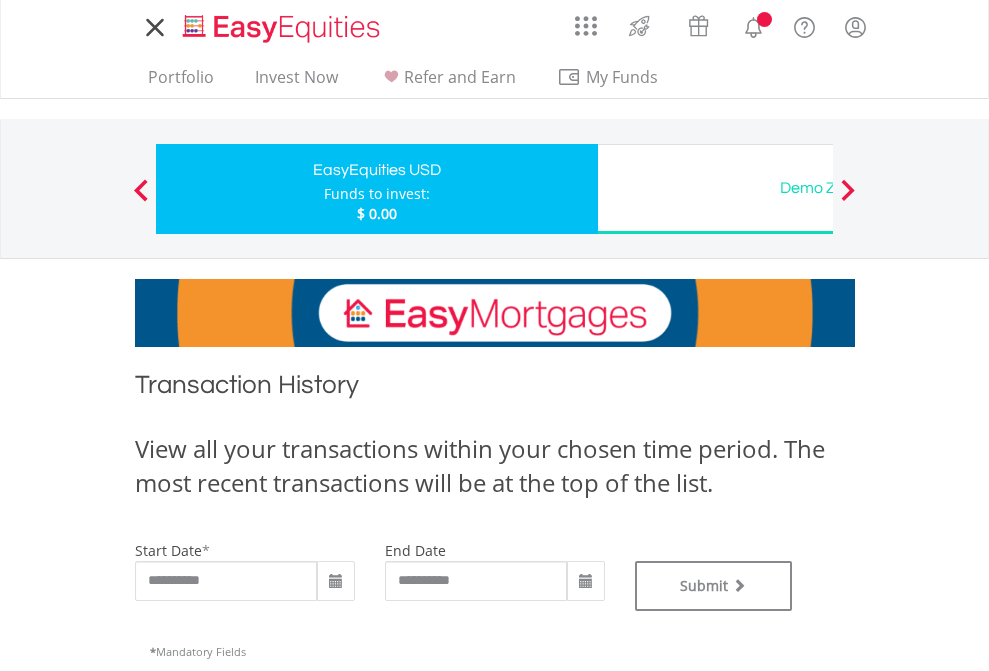 scroll, scrollTop: 0, scrollLeft: 0, axis: both 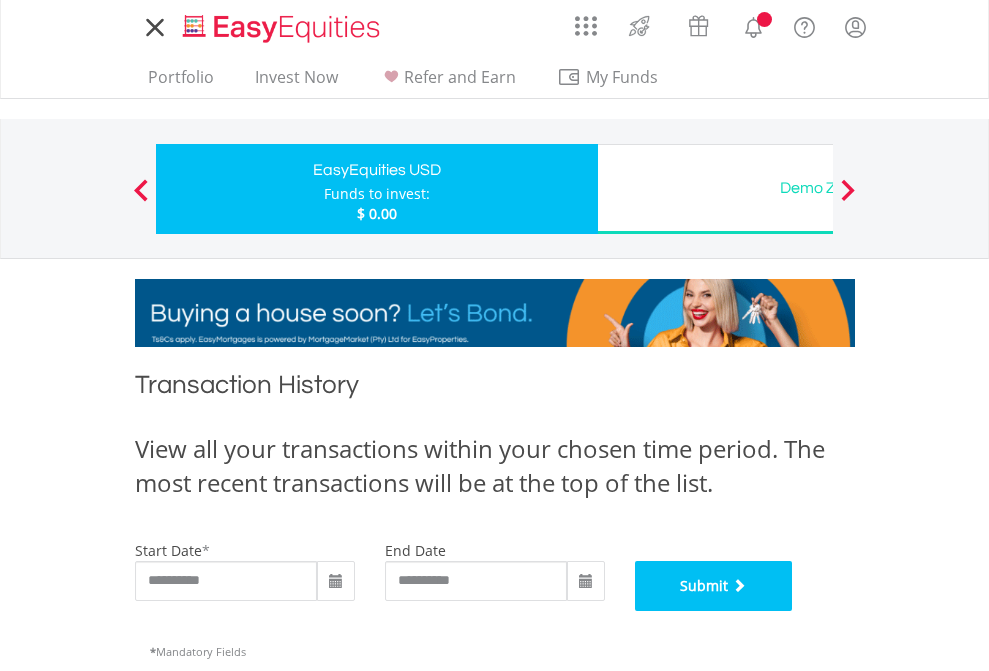 click on "Submit" at bounding box center [714, 586] 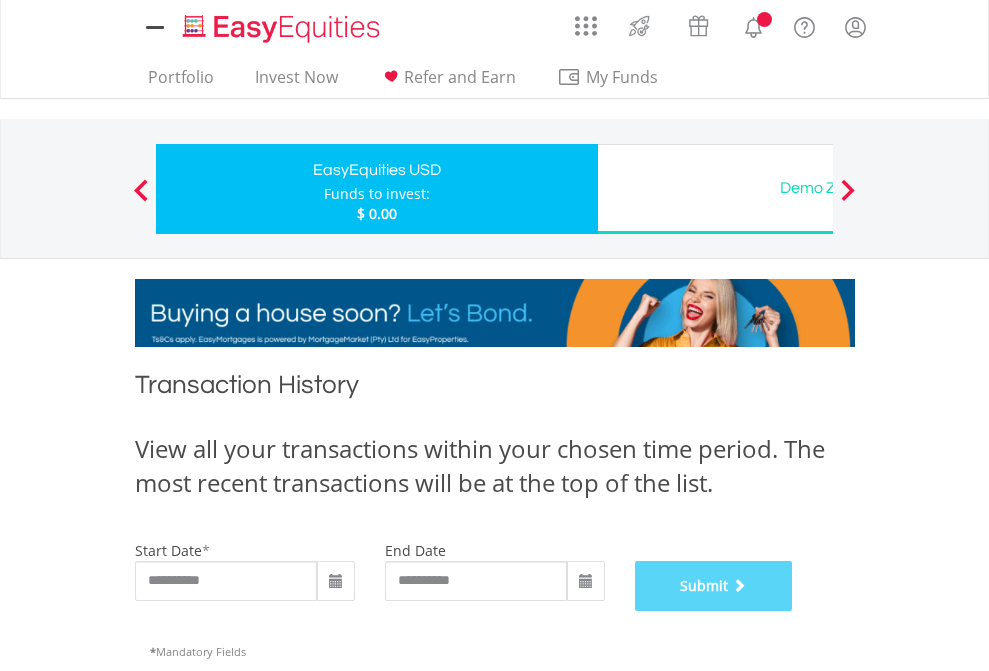 scroll, scrollTop: 811, scrollLeft: 0, axis: vertical 